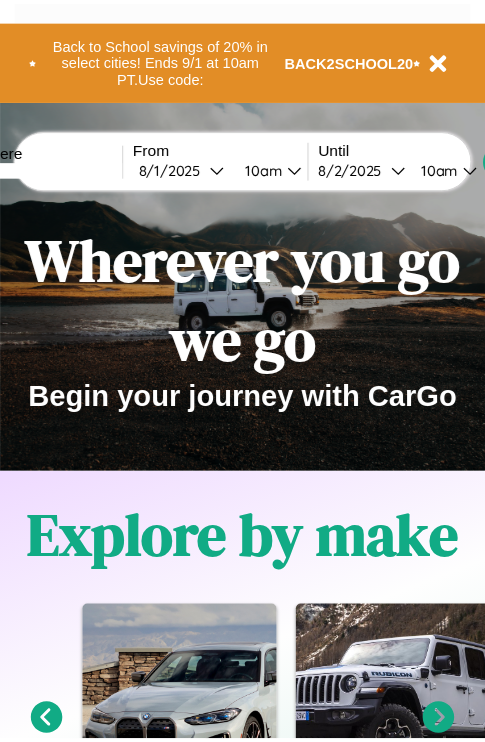 scroll, scrollTop: 0, scrollLeft: 0, axis: both 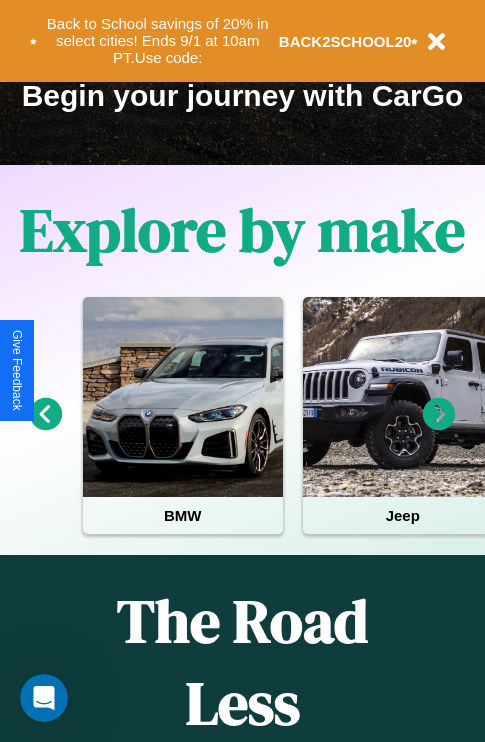click 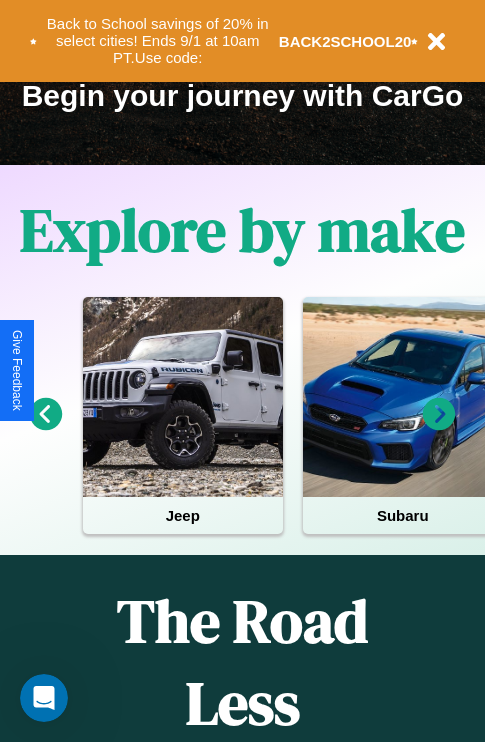 click 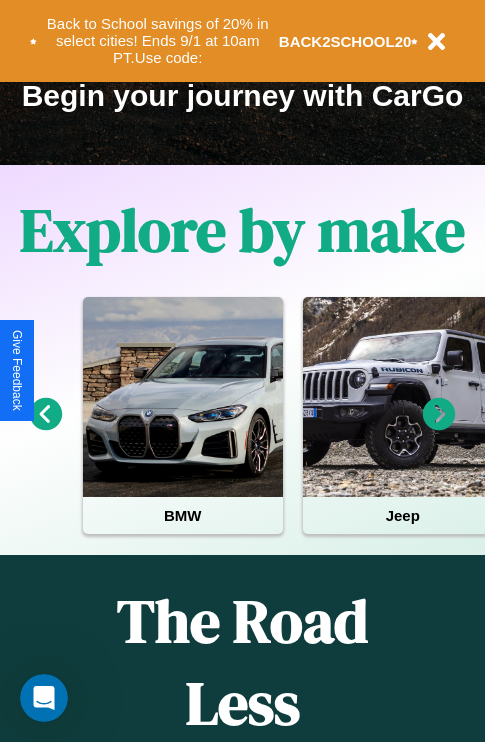 click 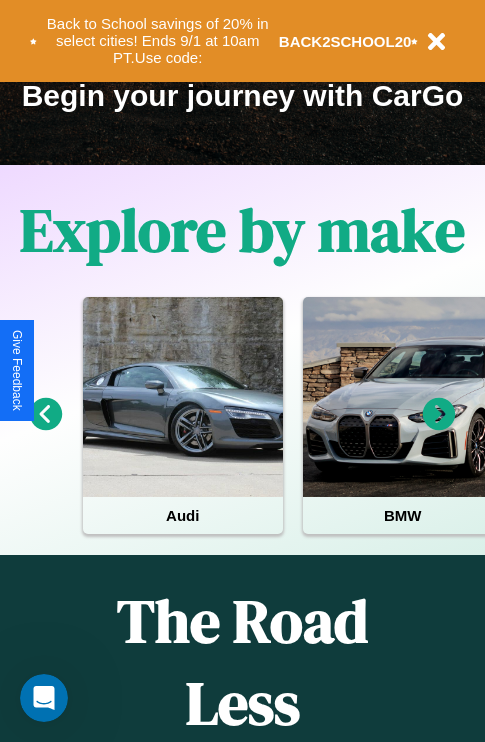 click 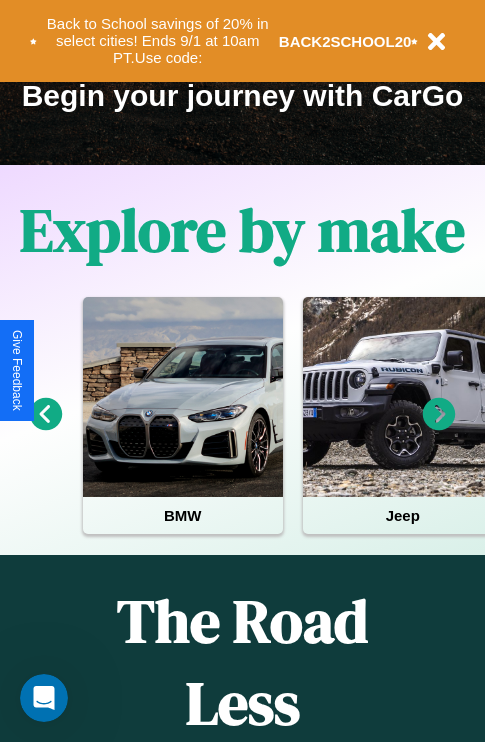 click 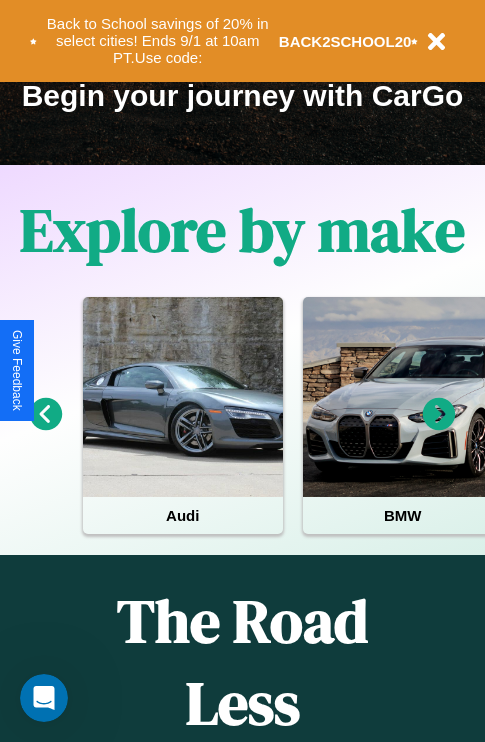 scroll, scrollTop: 0, scrollLeft: 0, axis: both 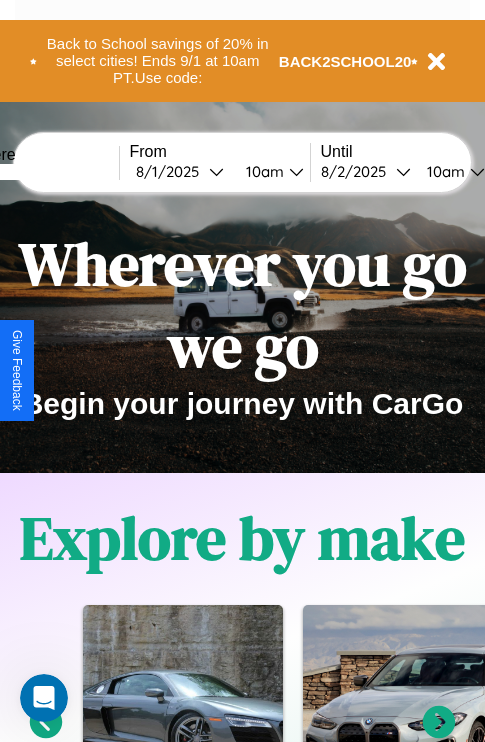 click at bounding box center [44, 172] 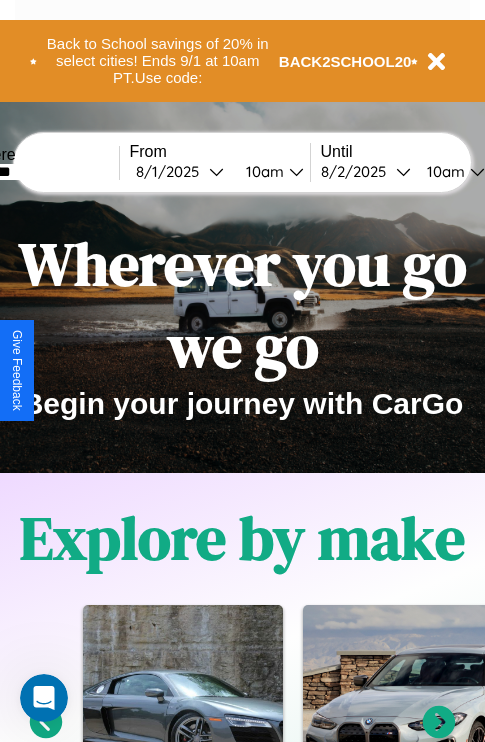 type on "*******" 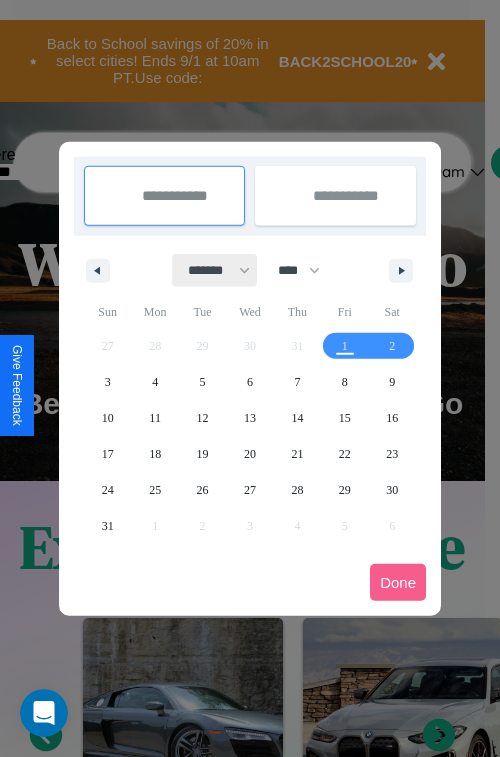 click on "******* ******** ***** ***** *** **** **** ****** ********* ******* ******** ********" at bounding box center [215, 270] 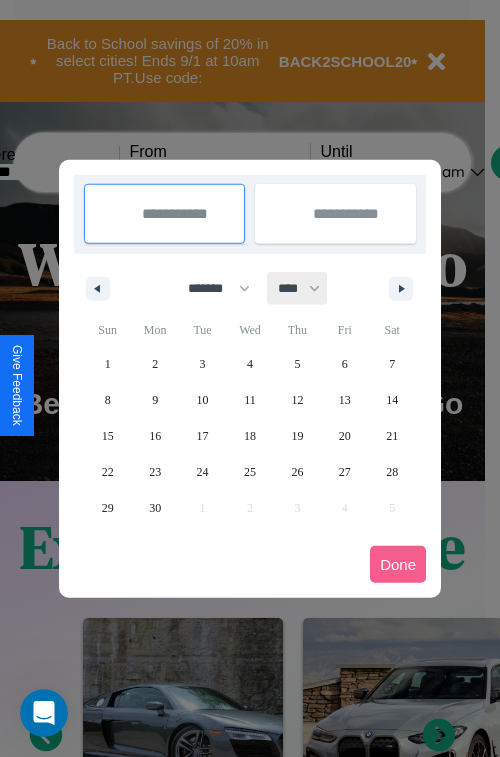 click on "**** **** **** **** **** **** **** **** **** **** **** **** **** **** **** **** **** **** **** **** **** **** **** **** **** **** **** **** **** **** **** **** **** **** **** **** **** **** **** **** **** **** **** **** **** **** **** **** **** **** **** **** **** **** **** **** **** **** **** **** **** **** **** **** **** **** **** **** **** **** **** **** **** **** **** **** **** **** **** **** **** **** **** **** **** **** **** **** **** **** **** **** **** **** **** **** **** **** **** **** **** **** **** **** **** **** **** **** **** **** **** **** **** **** **** **** **** **** **** **** ****" at bounding box center (298, 288) 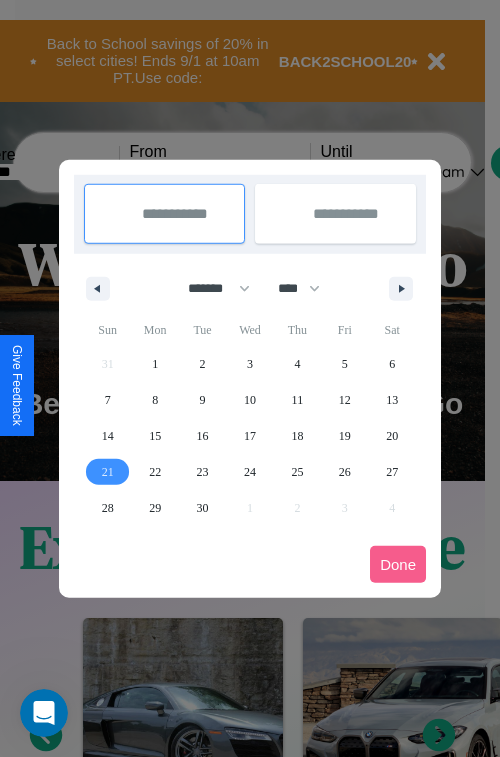 click on "21" at bounding box center [108, 472] 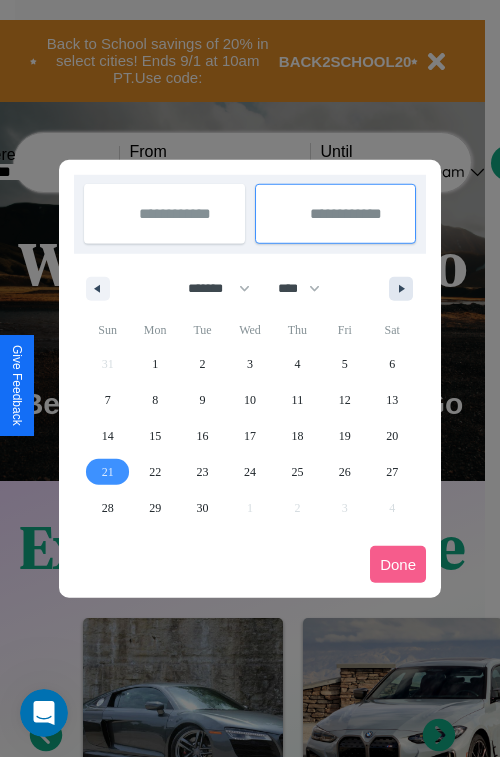 click at bounding box center [405, 289] 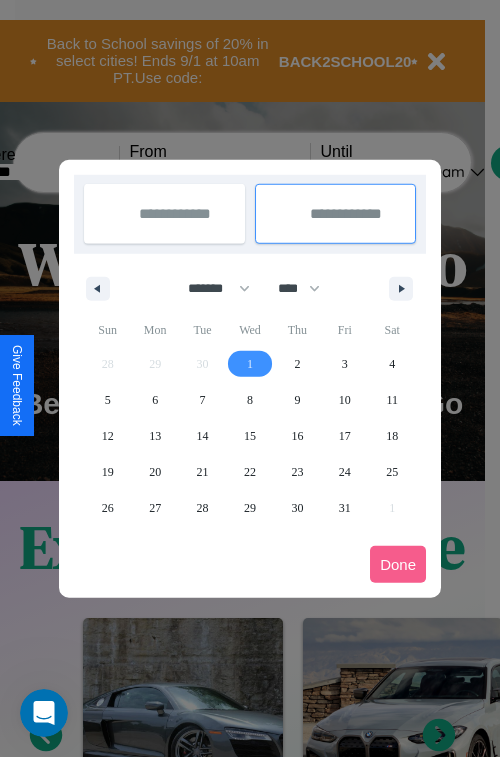 click on "1" at bounding box center [250, 364] 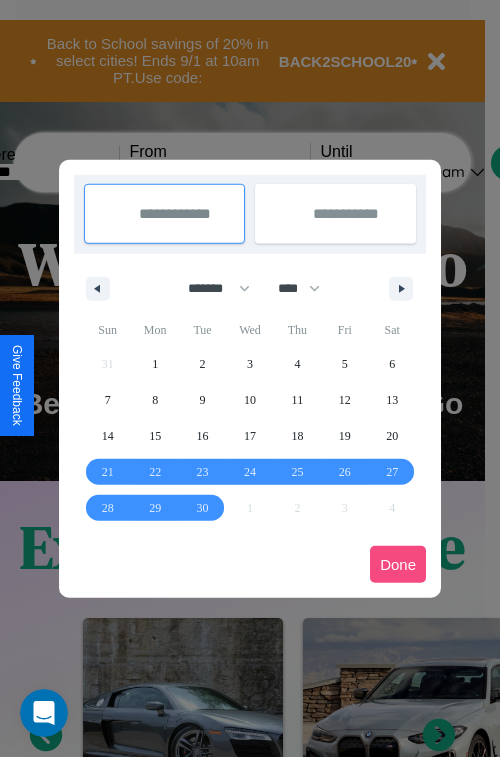 click on "Done" at bounding box center [398, 564] 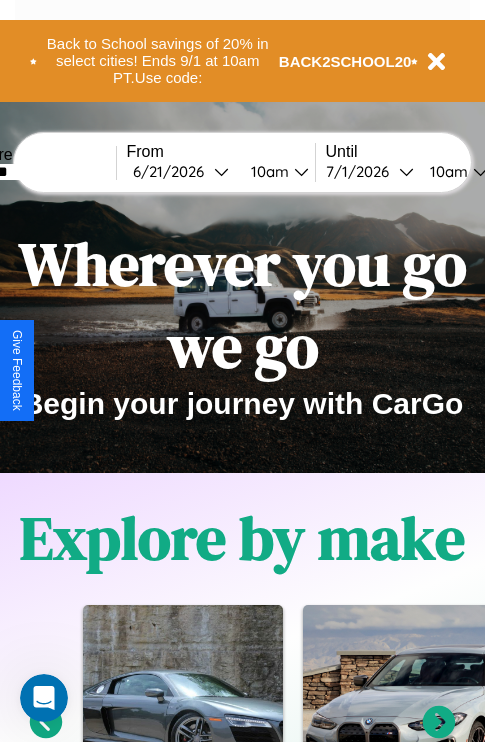 scroll, scrollTop: 0, scrollLeft: 70, axis: horizontal 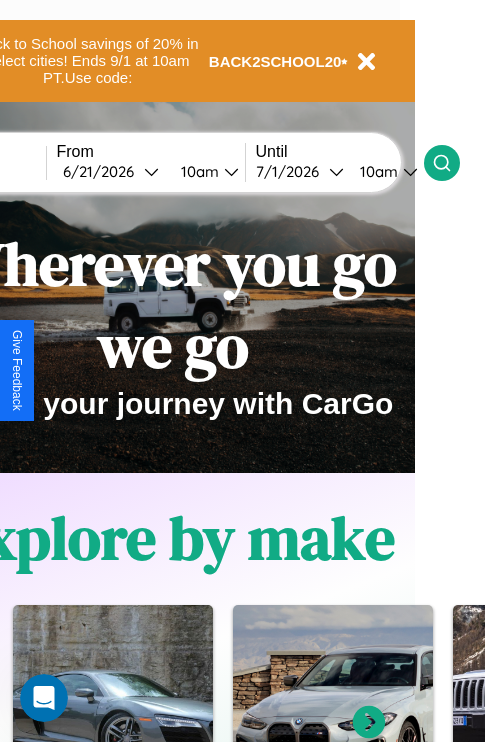click 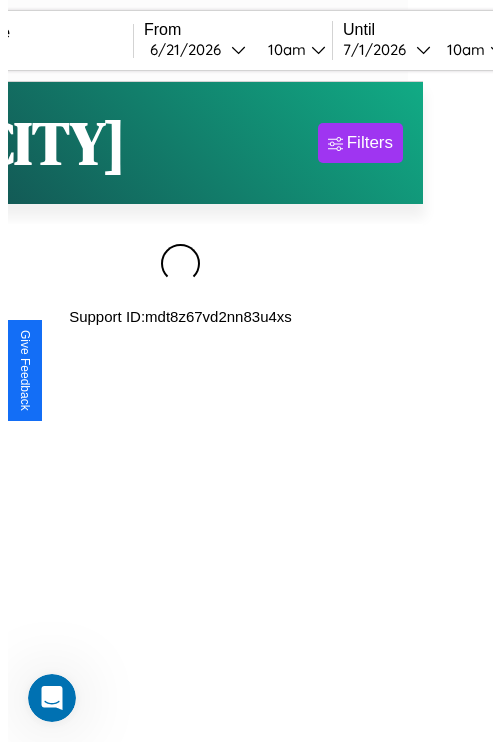 scroll, scrollTop: 0, scrollLeft: 0, axis: both 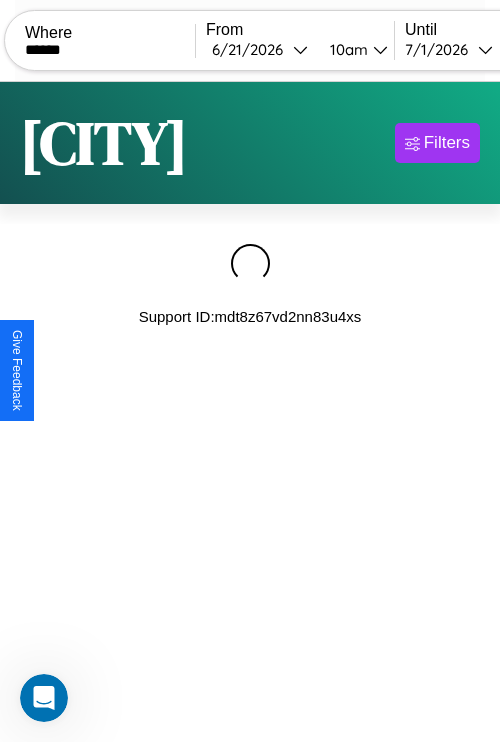 type on "******" 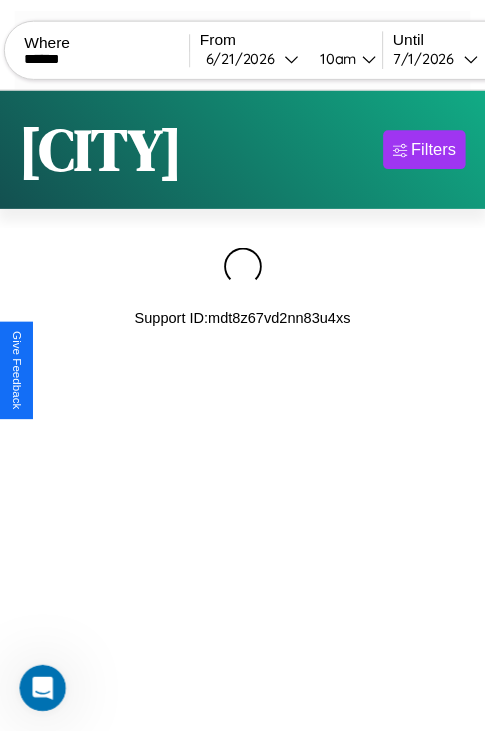 scroll, scrollTop: 0, scrollLeft: 161, axis: horizontal 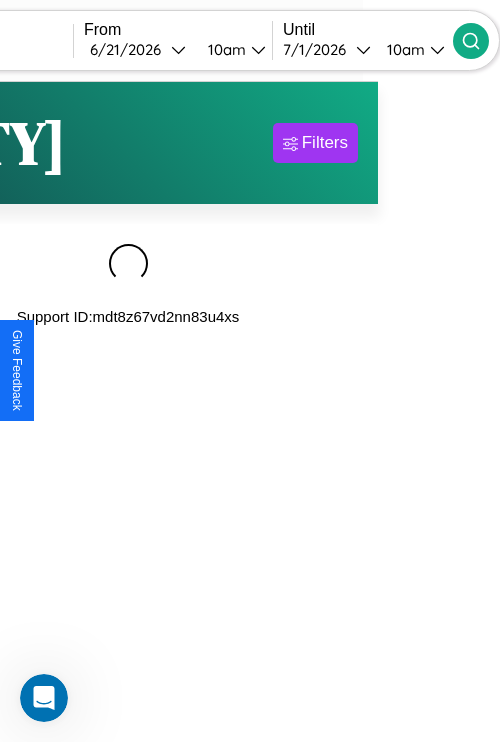 click 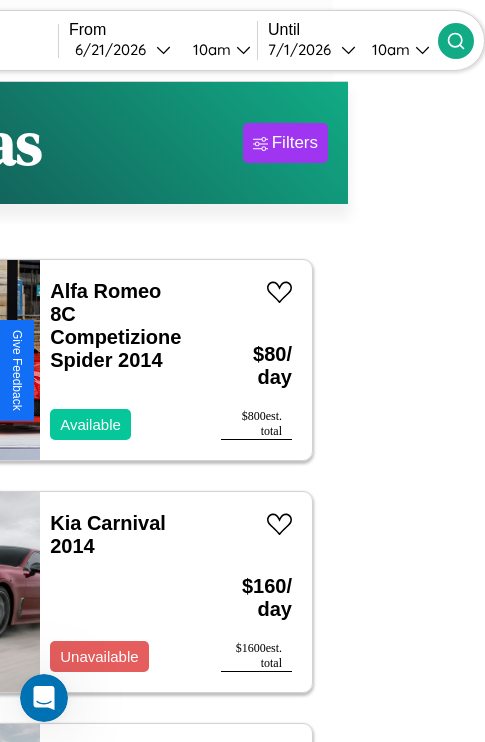 scroll, scrollTop: 53, scrollLeft: 91, axis: both 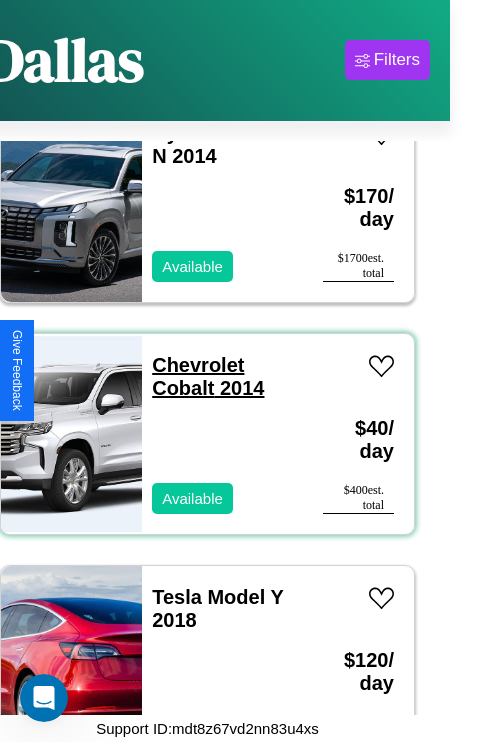 click on "Chevrolet Cobalt 2014" at bounding box center (208, 376) 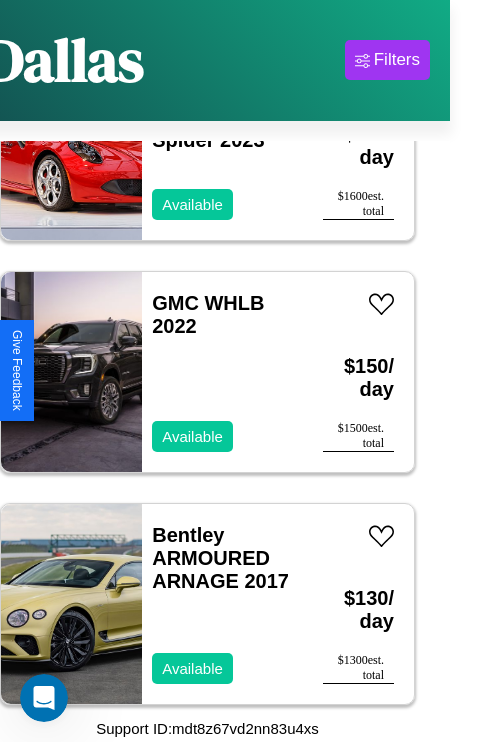 scroll, scrollTop: 7963, scrollLeft: 0, axis: vertical 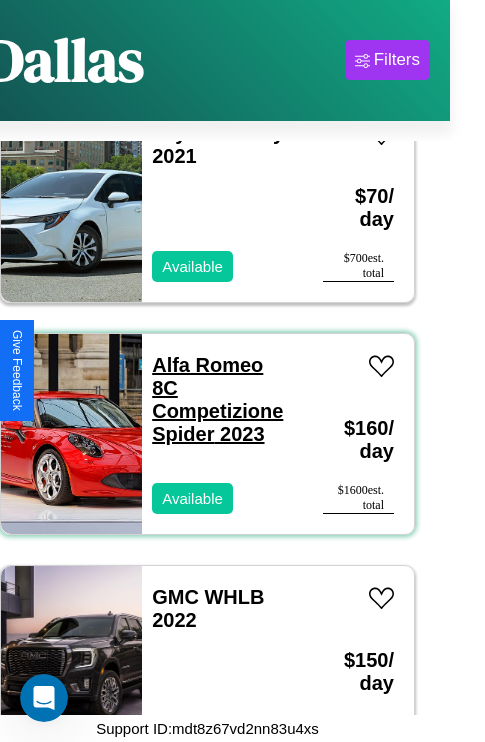 click on "Alfa Romeo   8C Competizione Spider   2023" at bounding box center (217, 399) 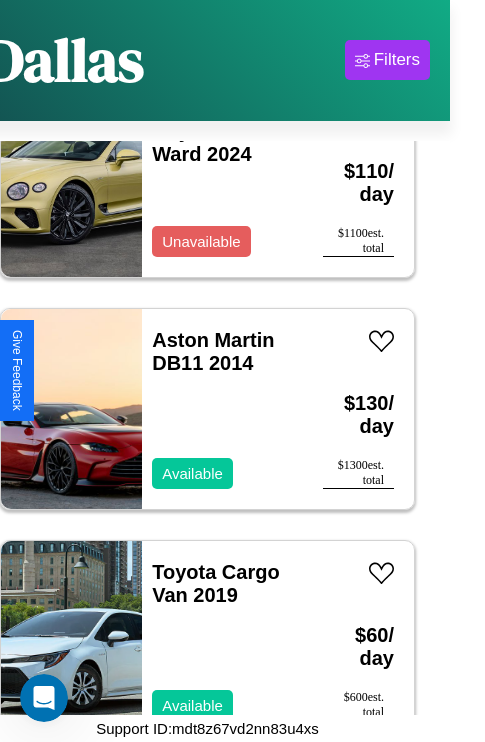scroll, scrollTop: 5411, scrollLeft: 0, axis: vertical 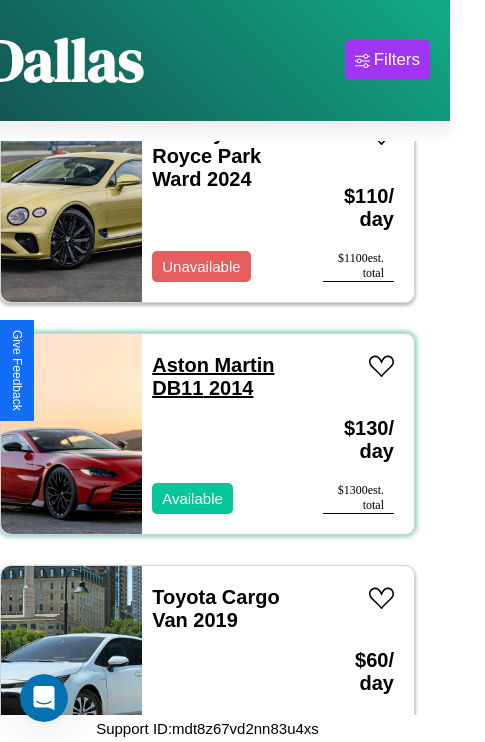 click on "Aston Martin   DB11   2014" at bounding box center [213, 376] 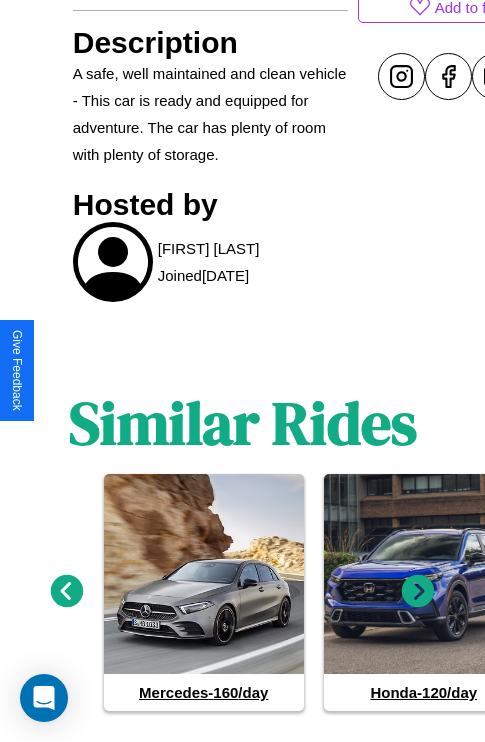 scroll, scrollTop: 976, scrollLeft: 0, axis: vertical 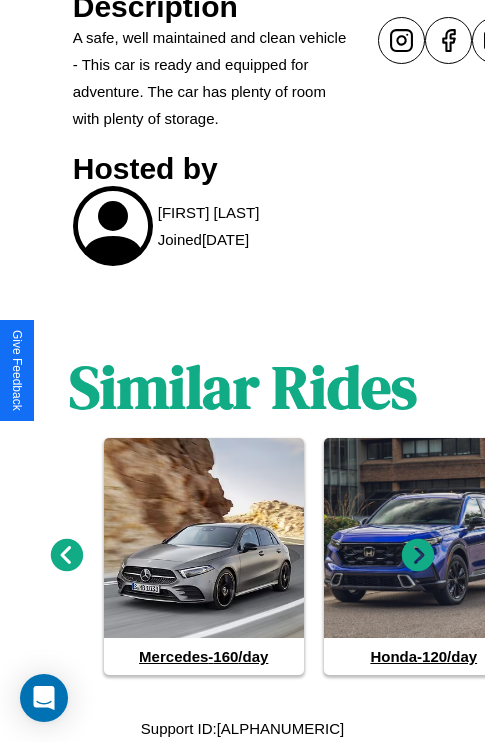 click 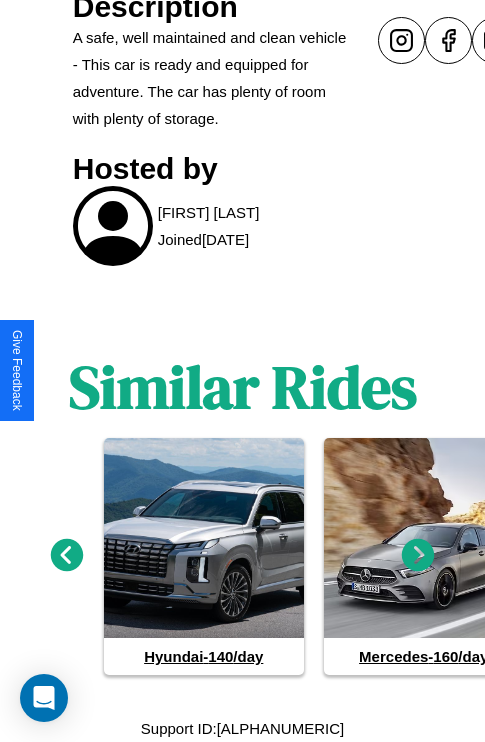 click 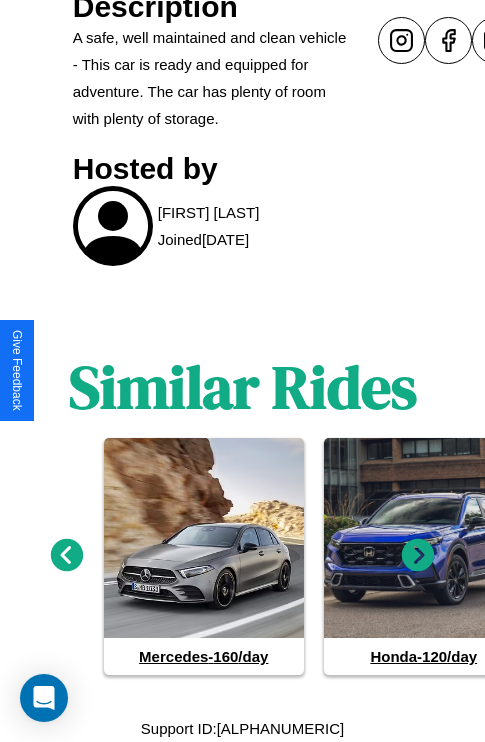 click 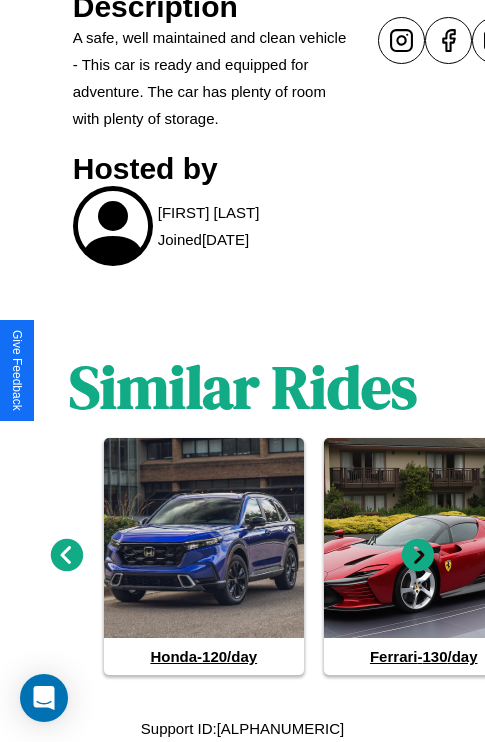 click 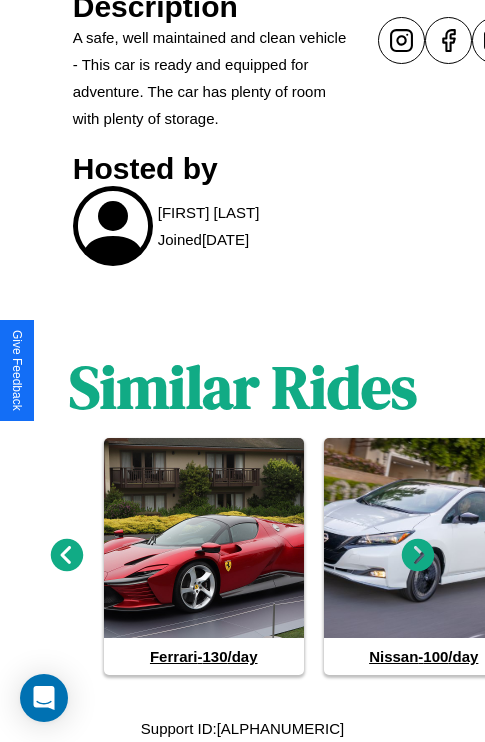 click 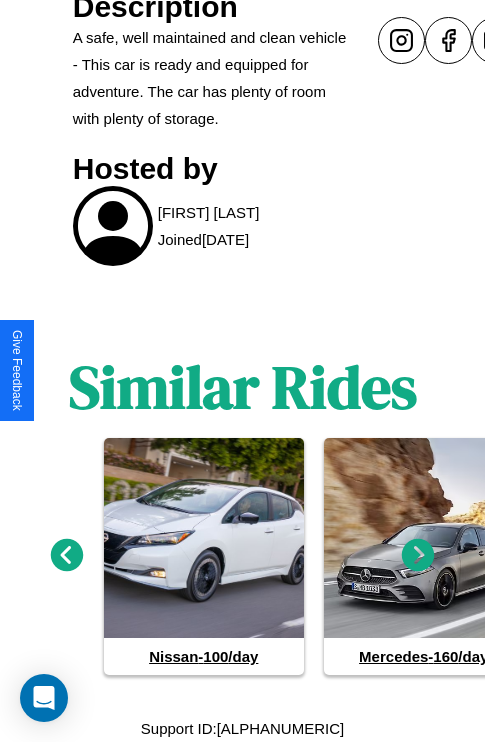 click 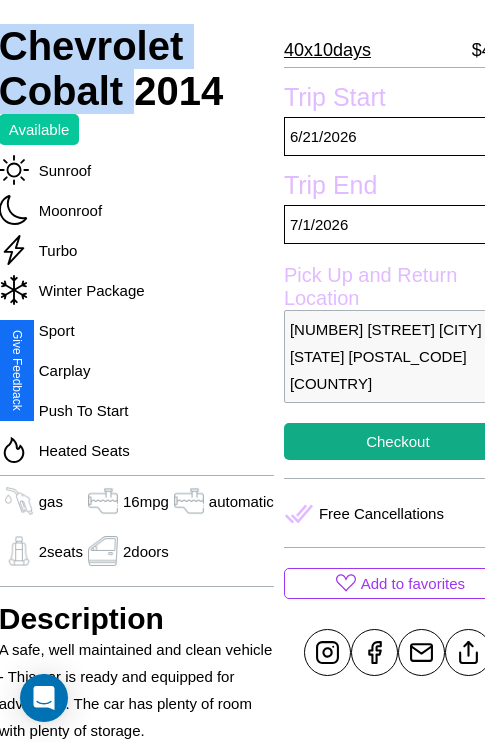 scroll, scrollTop: 407, scrollLeft: 84, axis: both 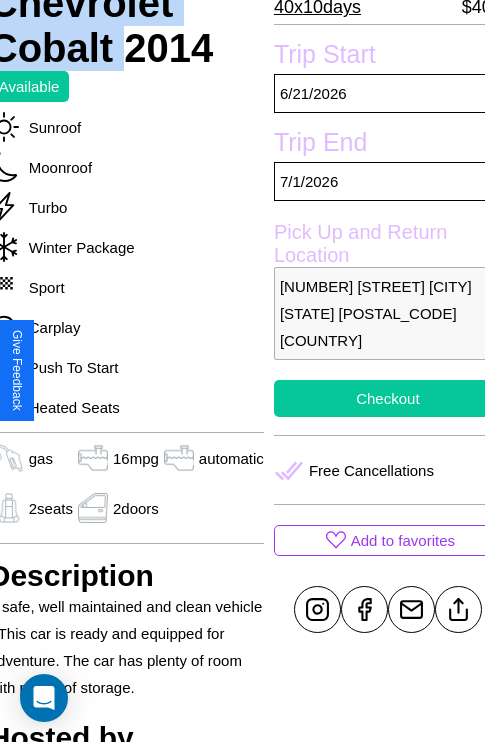 click on "Checkout" at bounding box center [388, 398] 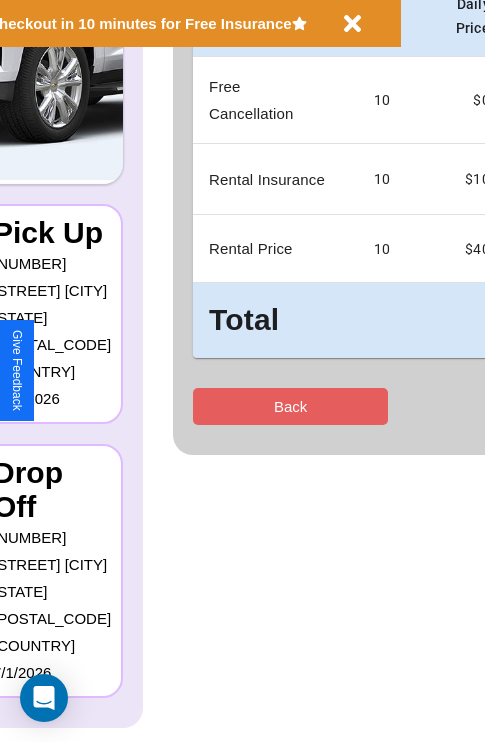 scroll, scrollTop: 0, scrollLeft: 0, axis: both 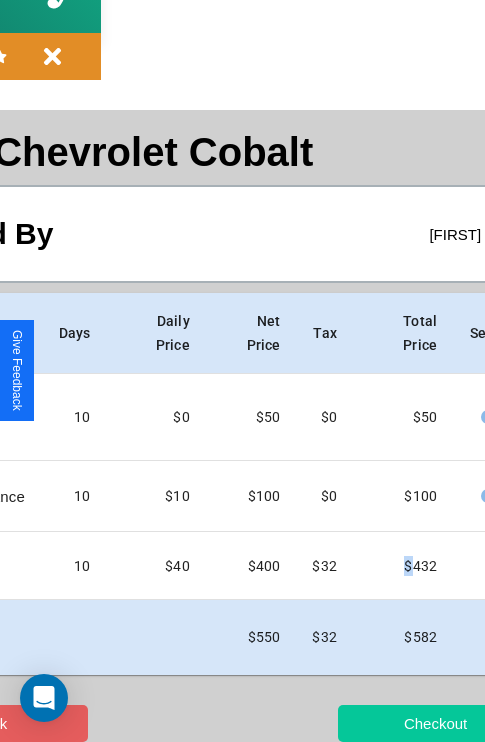 click on "Checkout" at bounding box center [435, 723] 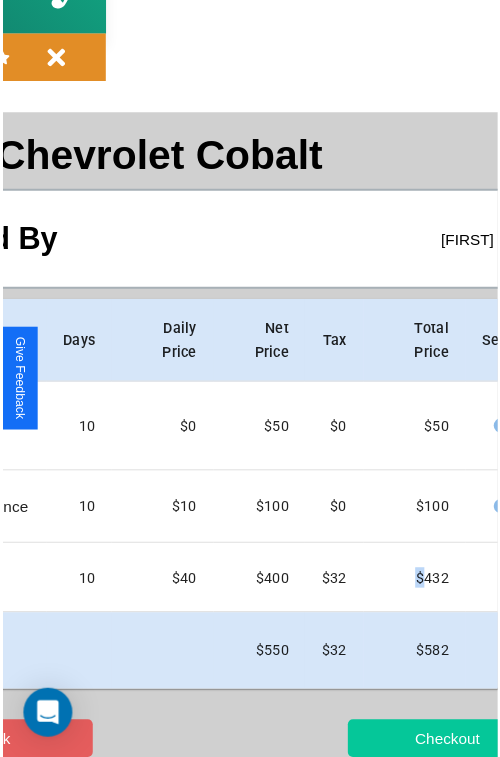 scroll, scrollTop: 0, scrollLeft: 0, axis: both 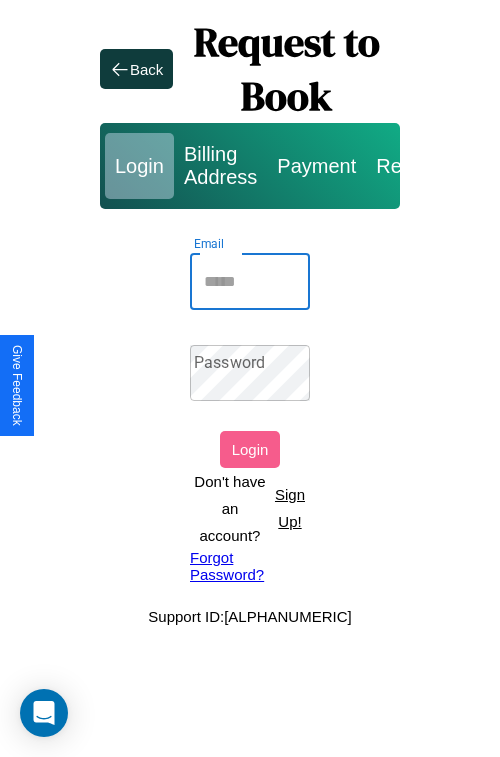 click on "Email" at bounding box center (250, 282) 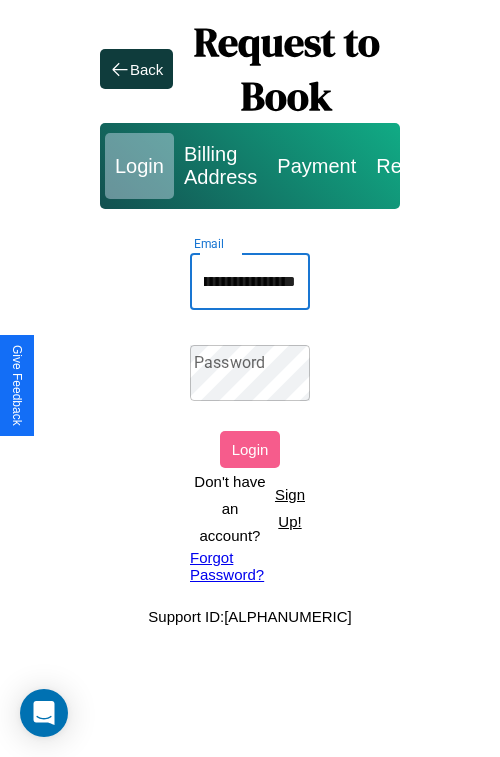 scroll, scrollTop: 0, scrollLeft: 96, axis: horizontal 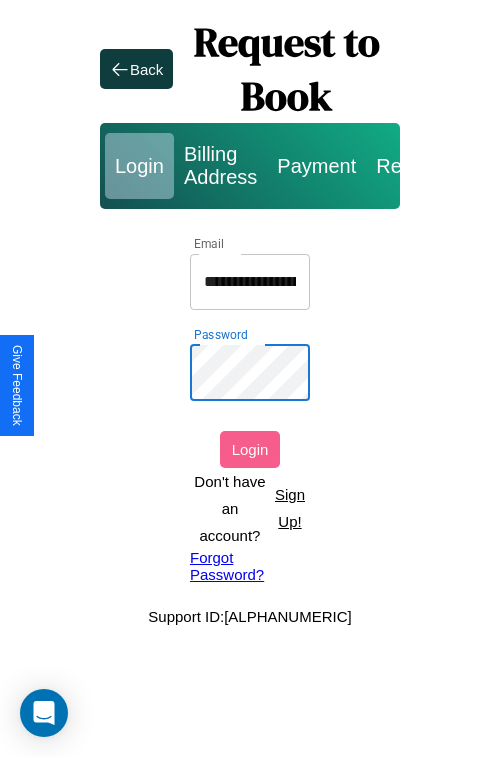 click on "Login" at bounding box center [250, 449] 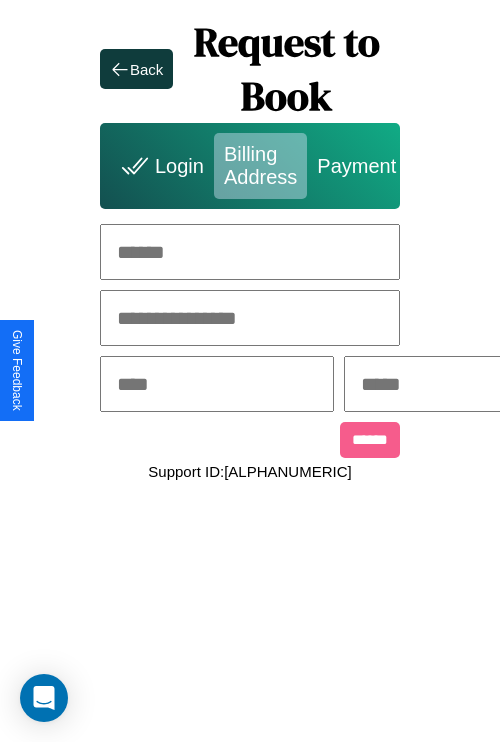 click at bounding box center [250, 252] 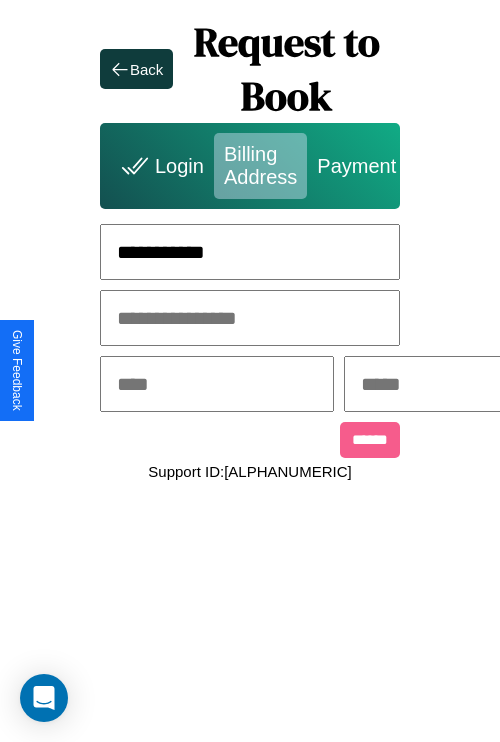 type on "**********" 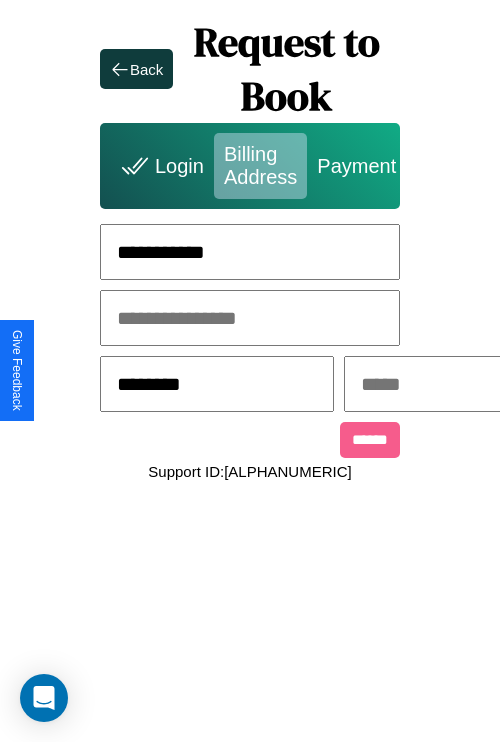 type on "********" 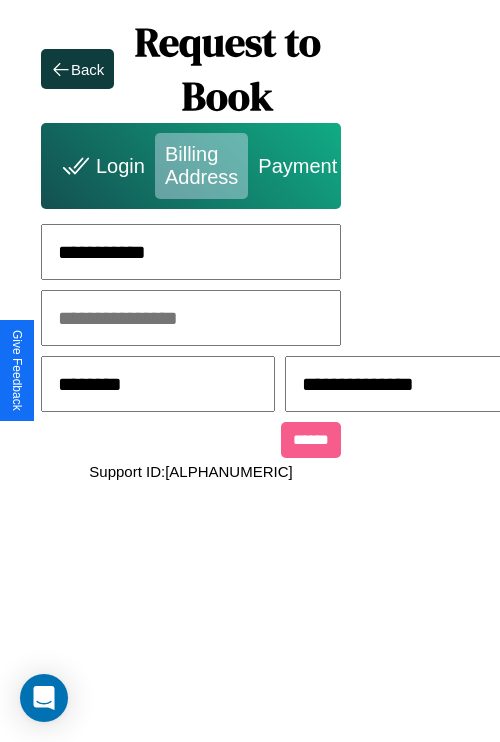 scroll, scrollTop: 0, scrollLeft: 517, axis: horizontal 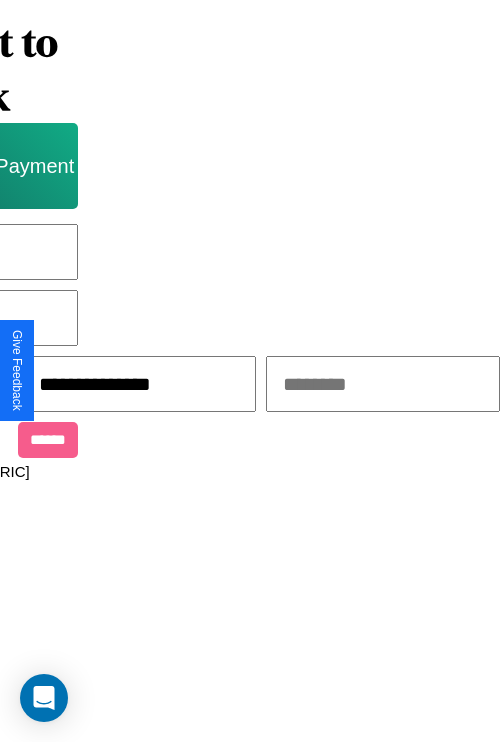 type on "**********" 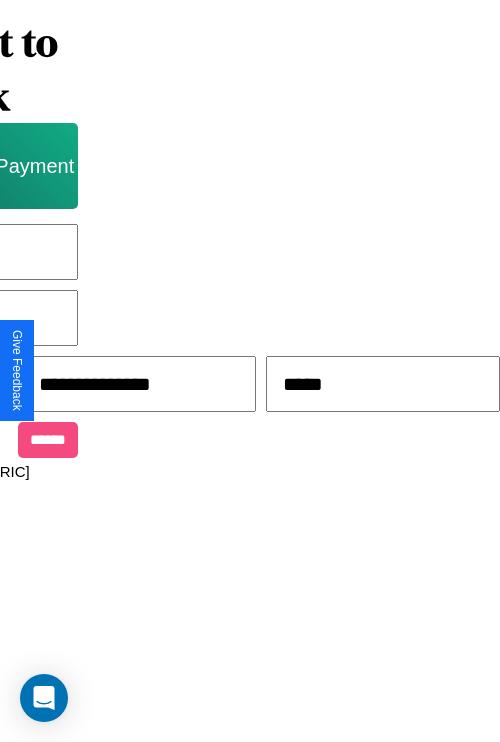 type on "*****" 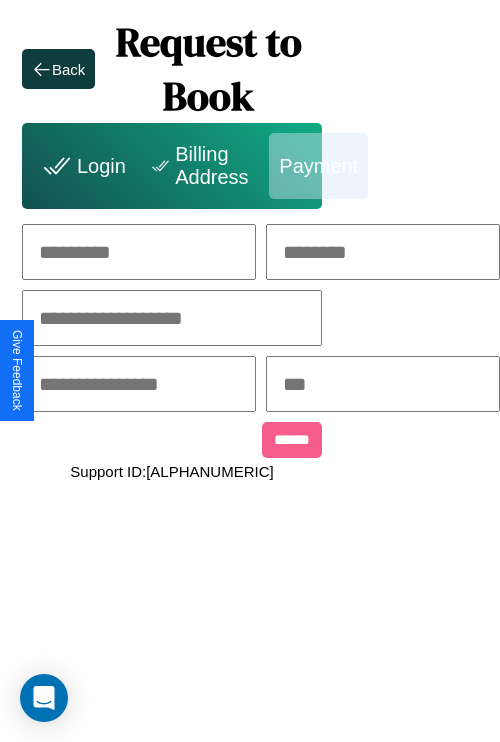 scroll, scrollTop: 0, scrollLeft: 208, axis: horizontal 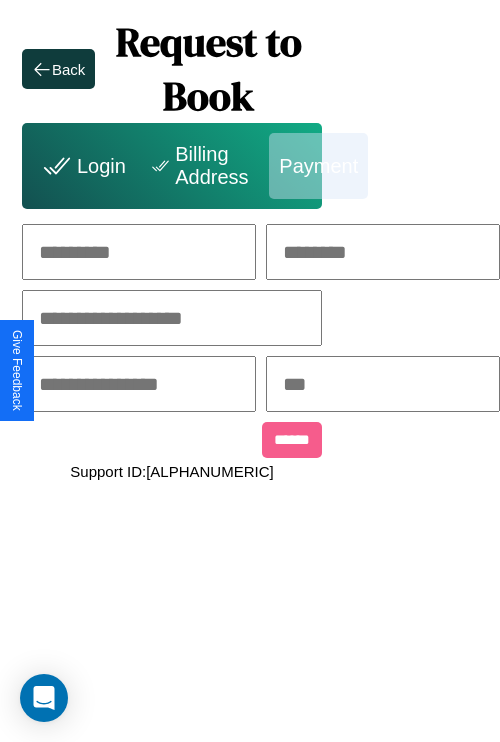 click at bounding box center [139, 252] 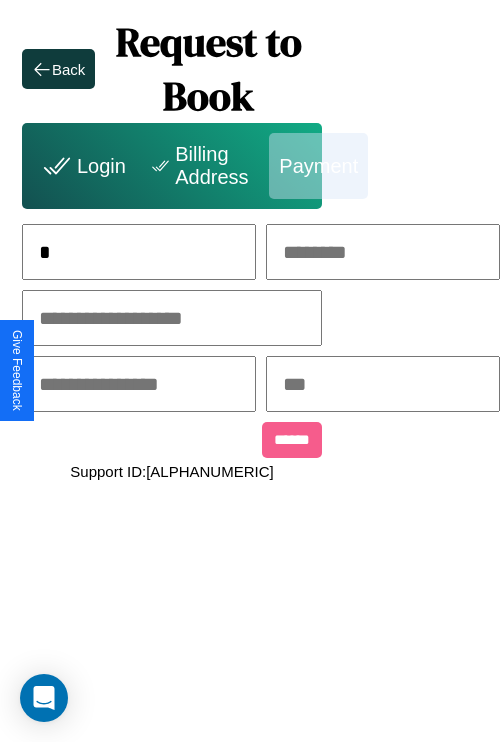scroll, scrollTop: 0, scrollLeft: 130, axis: horizontal 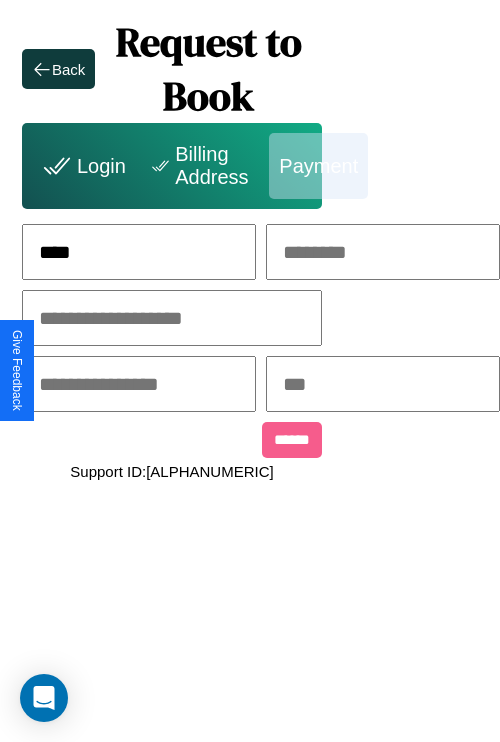 type on "****" 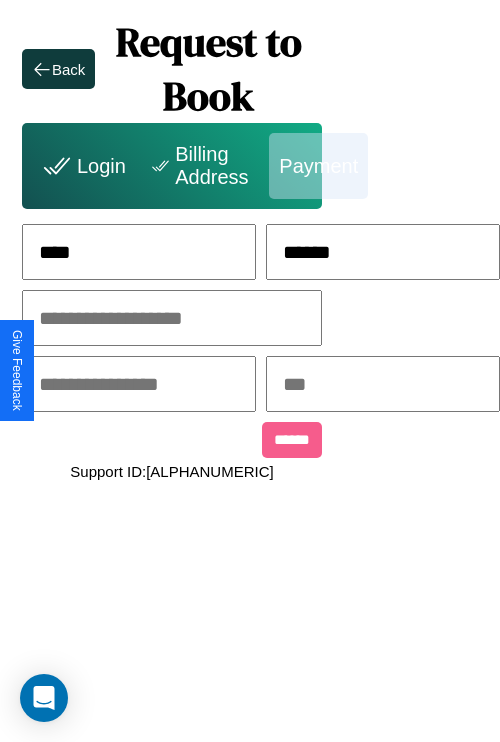 type on "******" 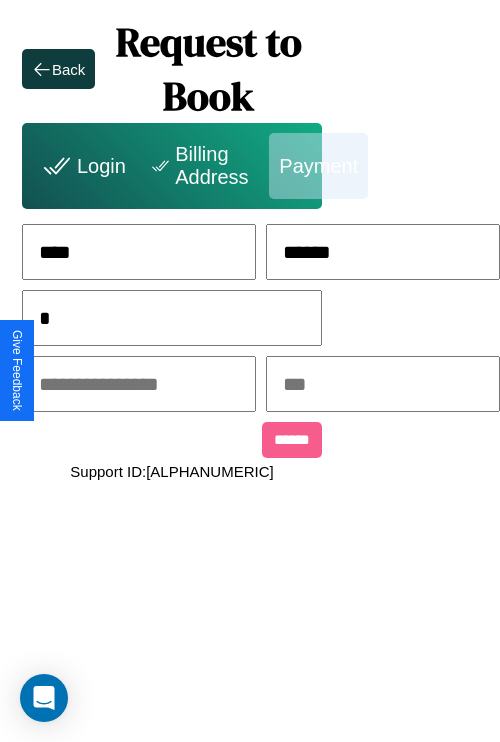 scroll, scrollTop: 0, scrollLeft: 128, axis: horizontal 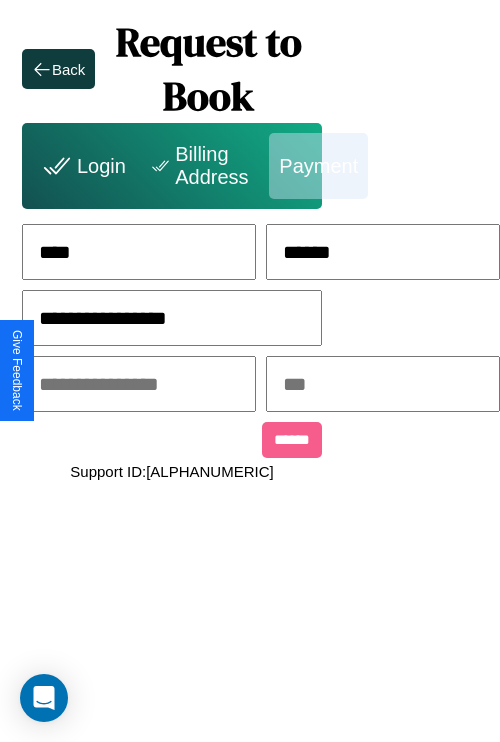 type on "**********" 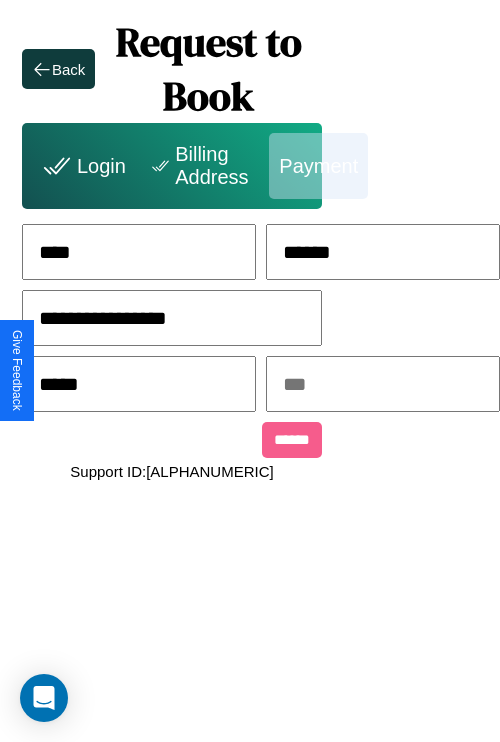 type on "*****" 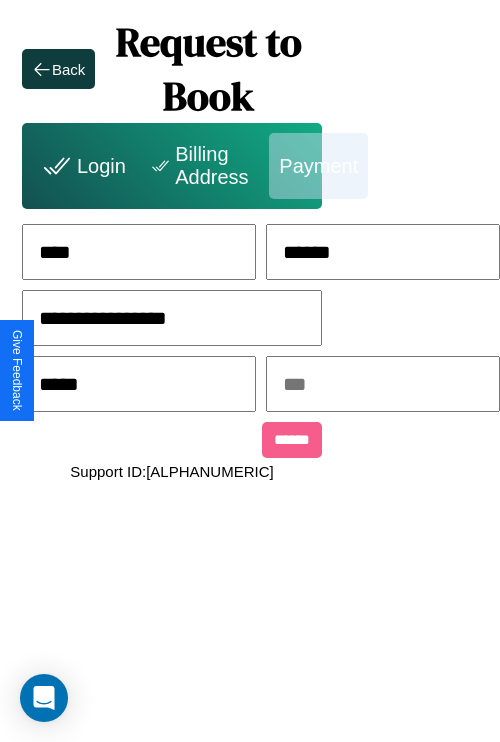 click at bounding box center (383, 384) 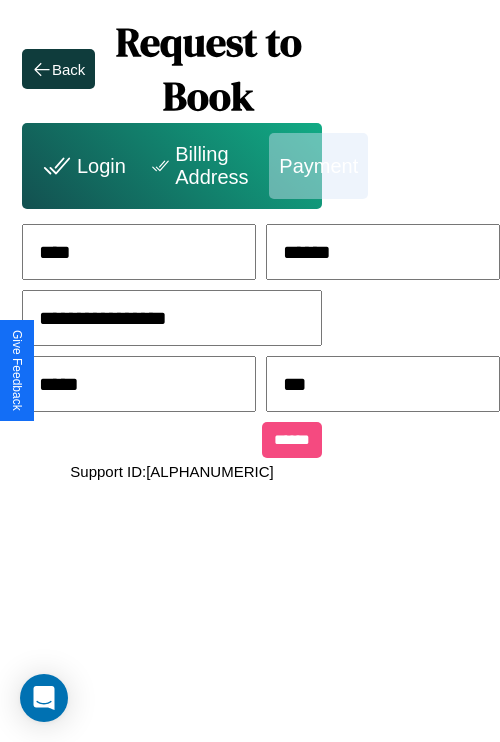 type on "***" 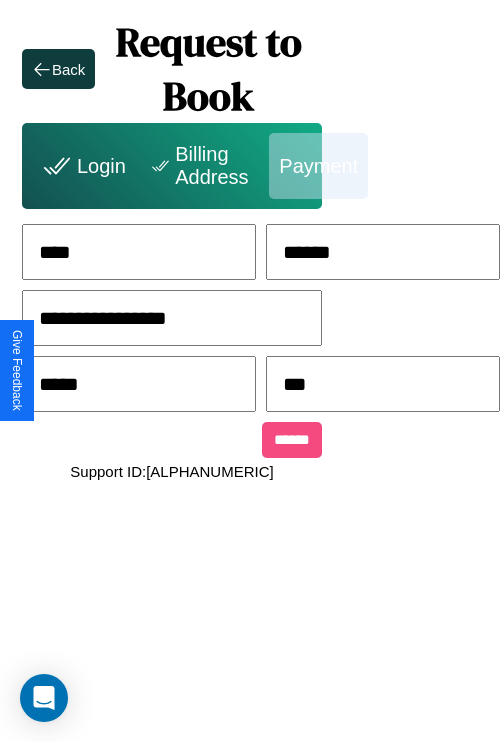click on "******" at bounding box center [292, 440] 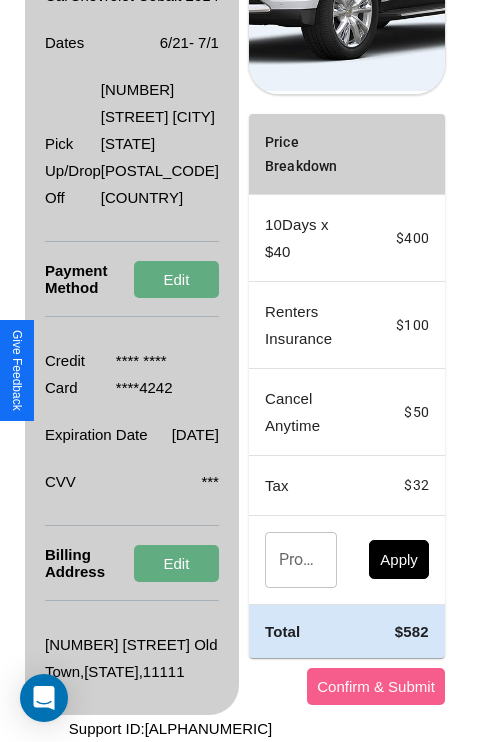 scroll, scrollTop: 482, scrollLeft: 72, axis: both 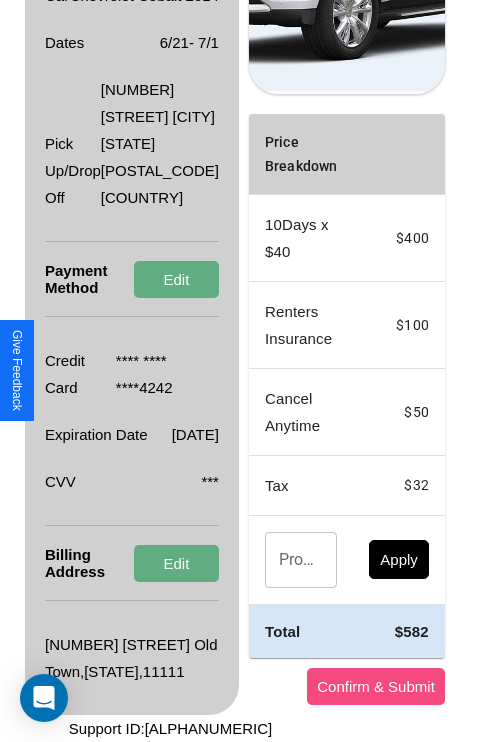 click on "Confirm & Submit" at bounding box center [376, 686] 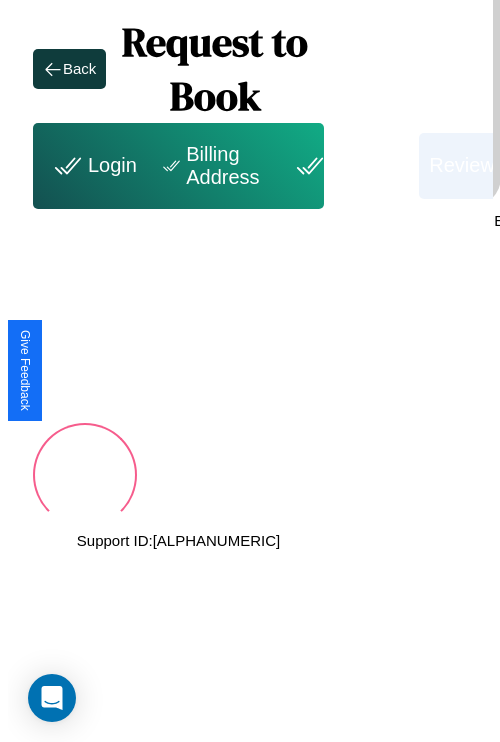 scroll, scrollTop: 0, scrollLeft: 72, axis: horizontal 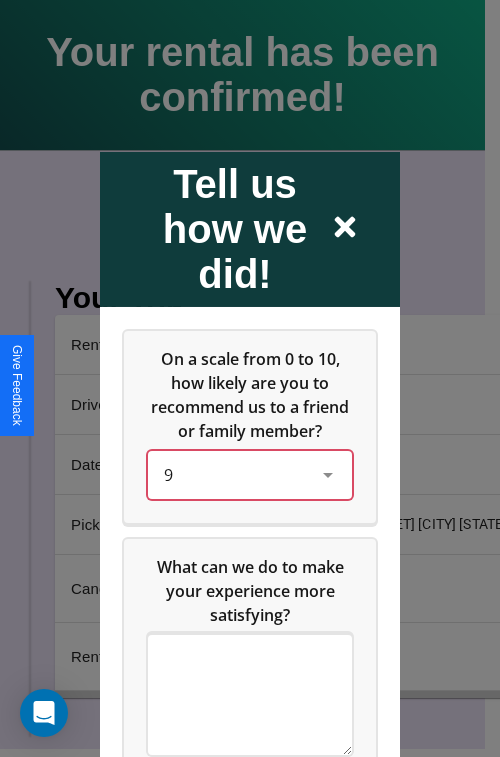 click on "9" at bounding box center [234, 474] 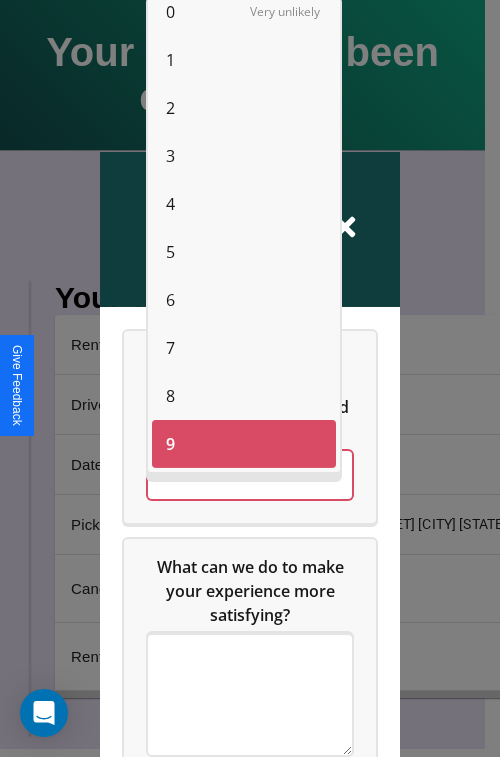 scroll, scrollTop: 12, scrollLeft: 0, axis: vertical 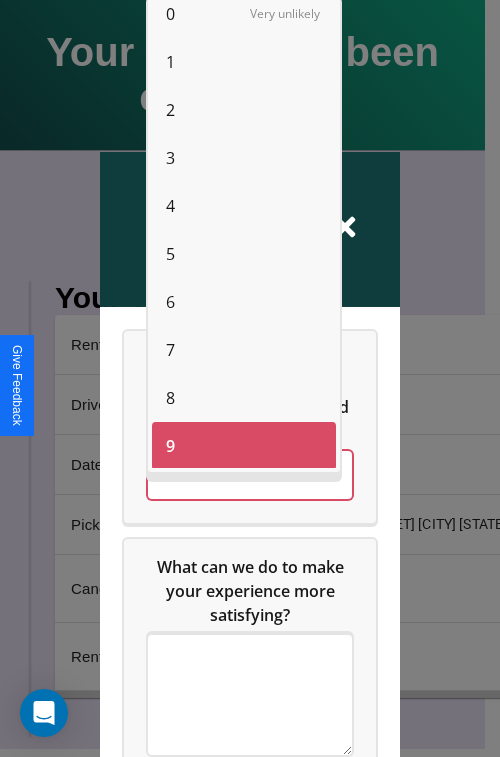 click on "0" at bounding box center (170, 14) 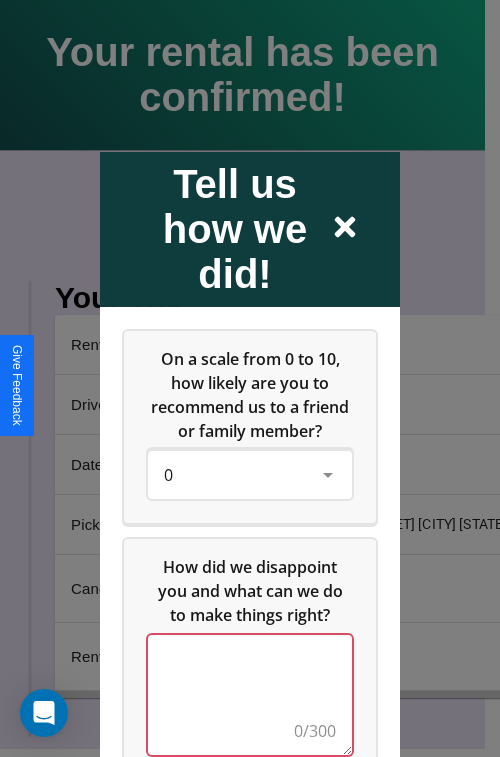 click at bounding box center [250, 694] 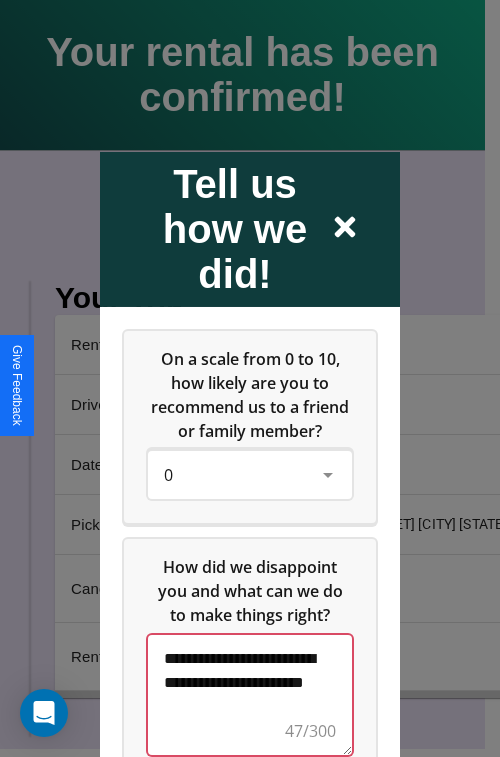 scroll, scrollTop: 5, scrollLeft: 0, axis: vertical 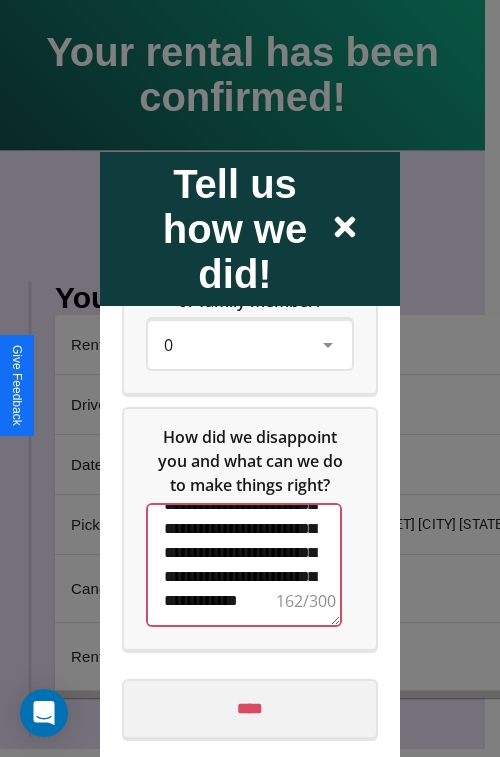 type on "**********" 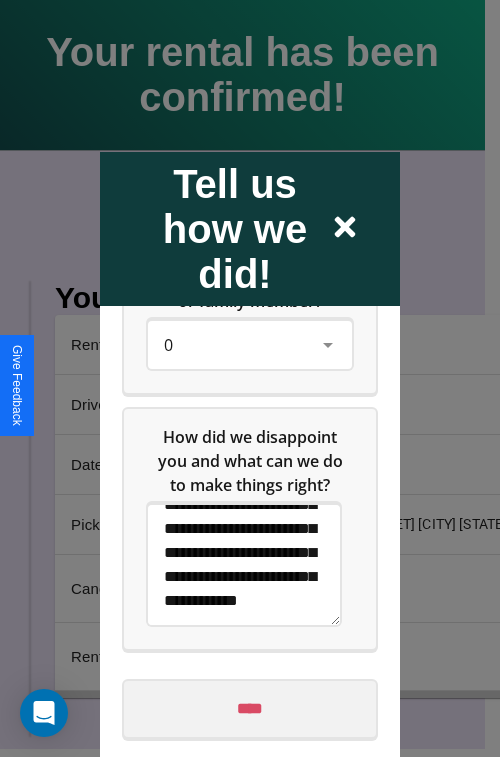 click on "****" at bounding box center [250, 708] 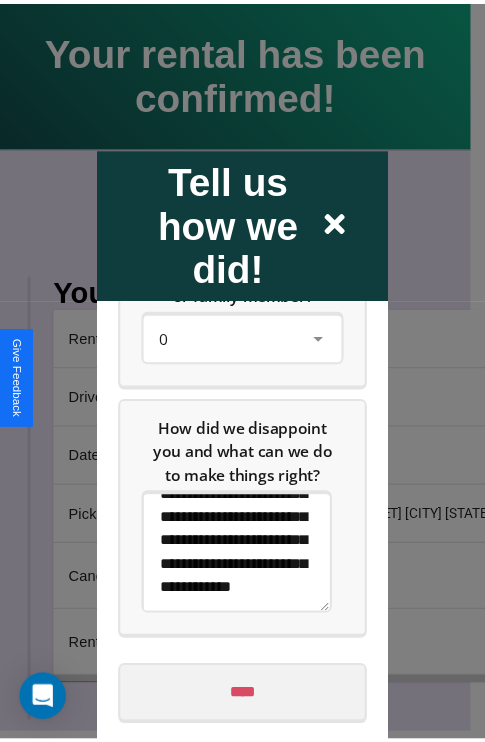 scroll, scrollTop: 0, scrollLeft: 0, axis: both 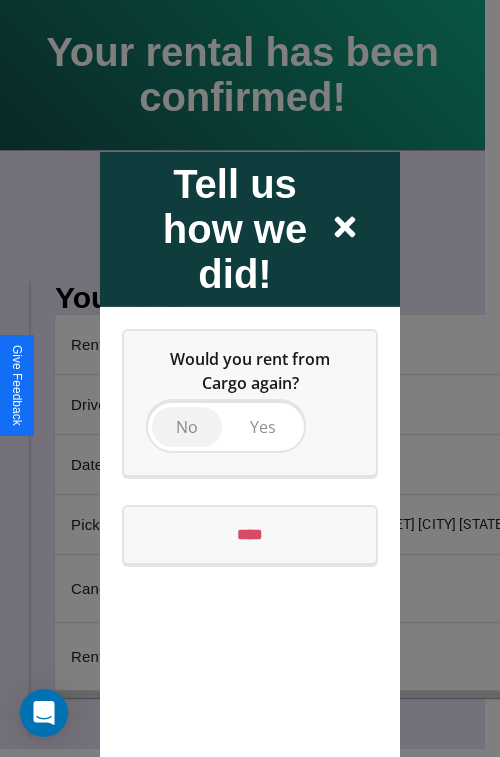 click on "No" at bounding box center [187, 426] 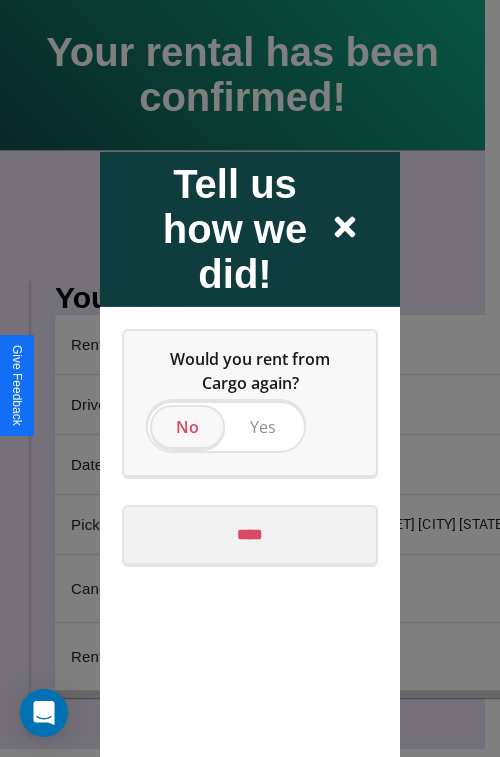 click on "****" at bounding box center (250, 534) 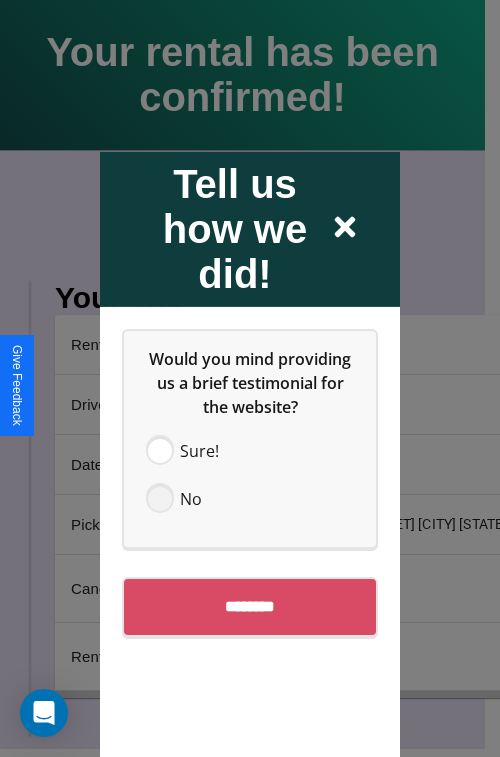 click at bounding box center (160, 498) 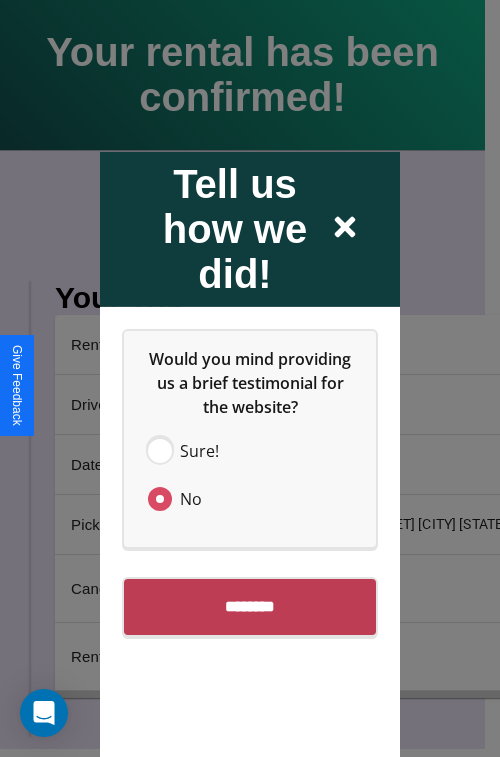 click on "********" at bounding box center (250, 606) 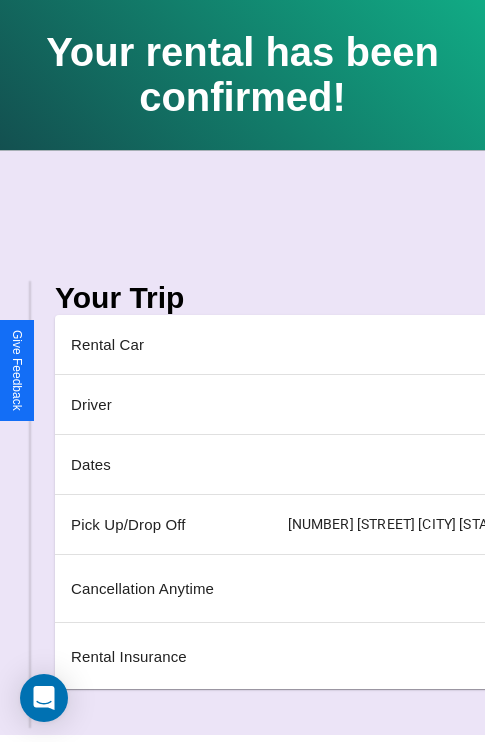 scroll, scrollTop: 0, scrollLeft: 235, axis: horizontal 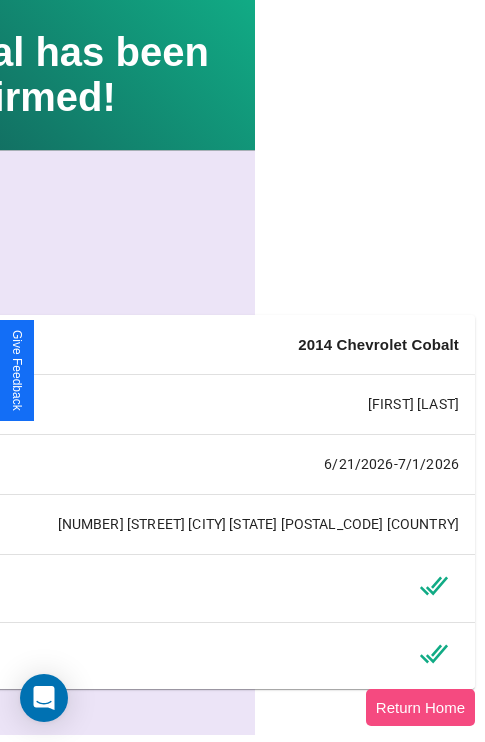 click on "Return Home" at bounding box center [420, 707] 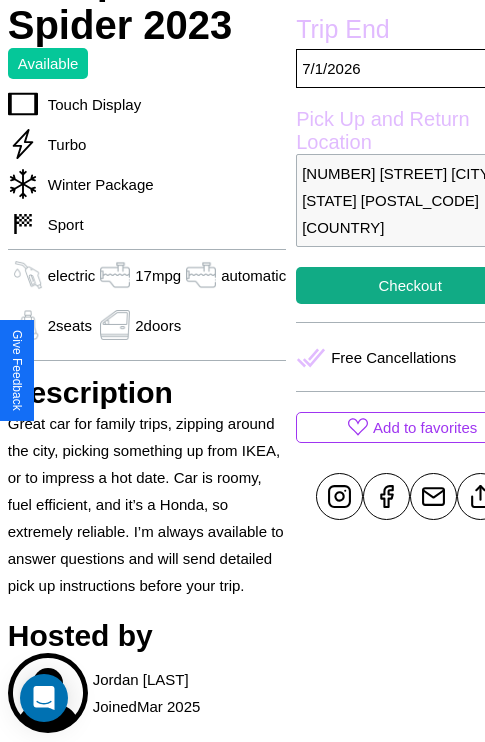 scroll, scrollTop: 669, scrollLeft: 76, axis: both 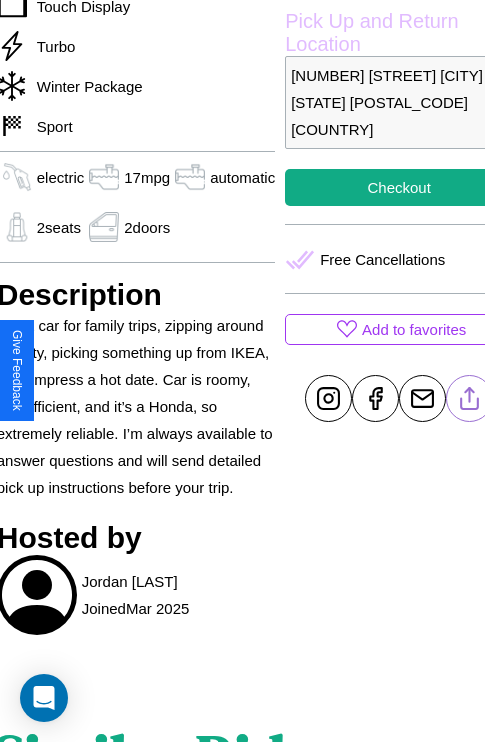 click 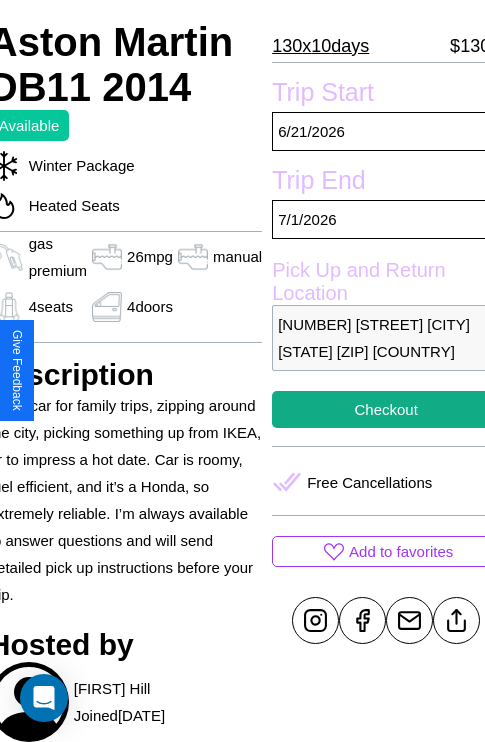 scroll, scrollTop: 499, scrollLeft: 91, axis: both 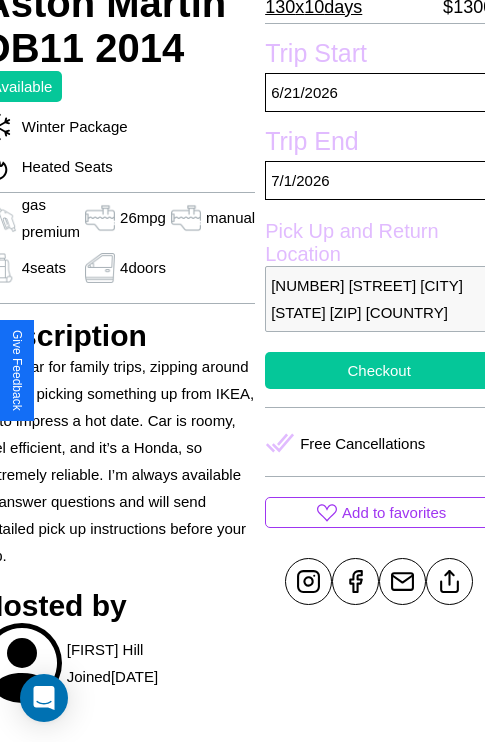 click on "Checkout" at bounding box center [379, 370] 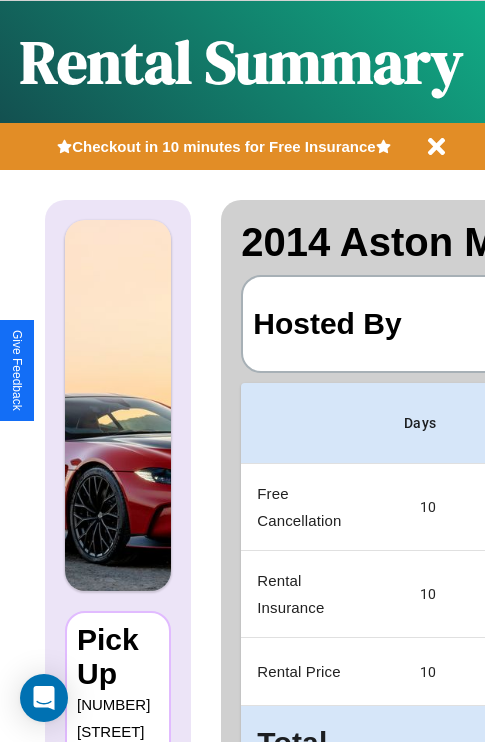 scroll, scrollTop: 0, scrollLeft: 378, axis: horizontal 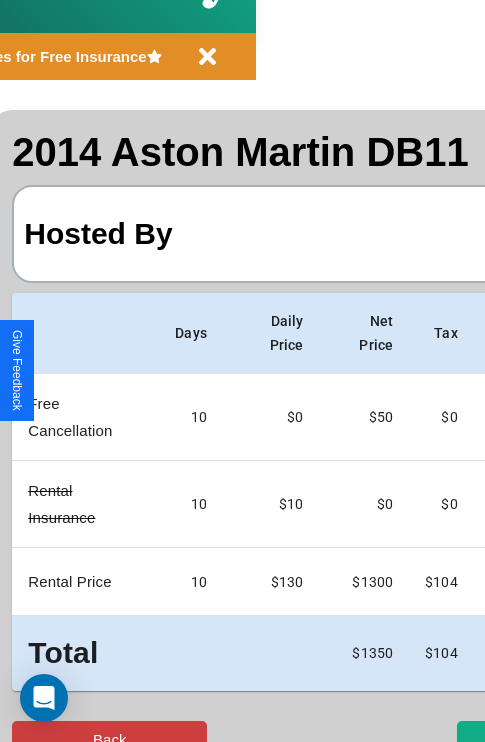 click on "Back" at bounding box center [109, 739] 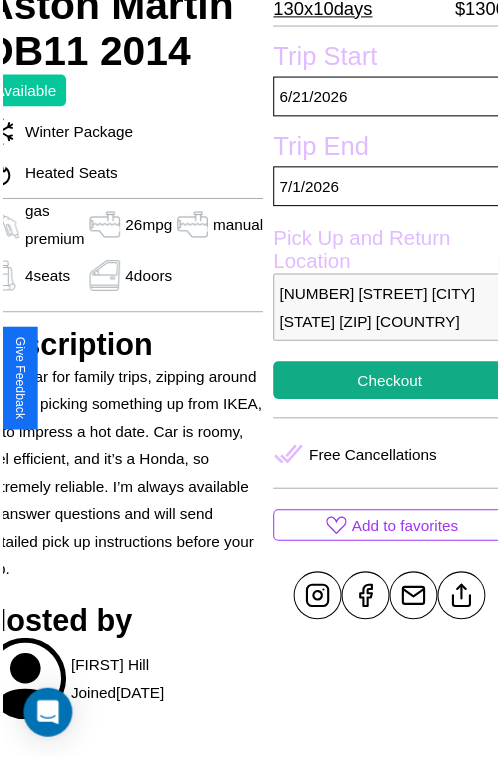 scroll, scrollTop: 641, scrollLeft: 91, axis: both 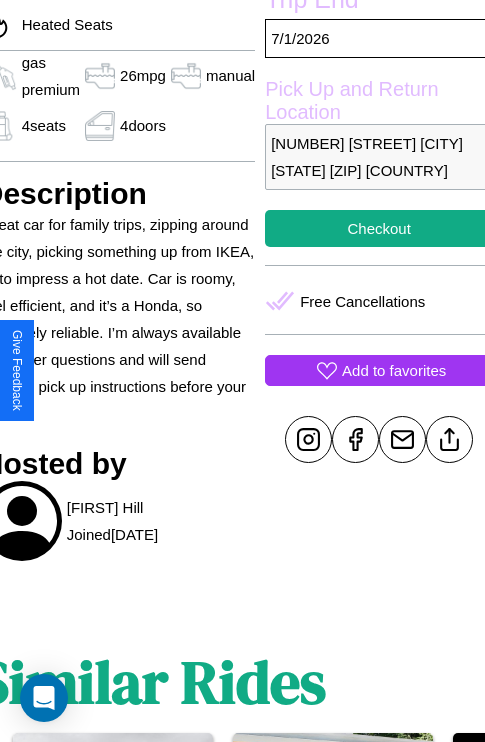 click on "Add to favorites" at bounding box center (394, 370) 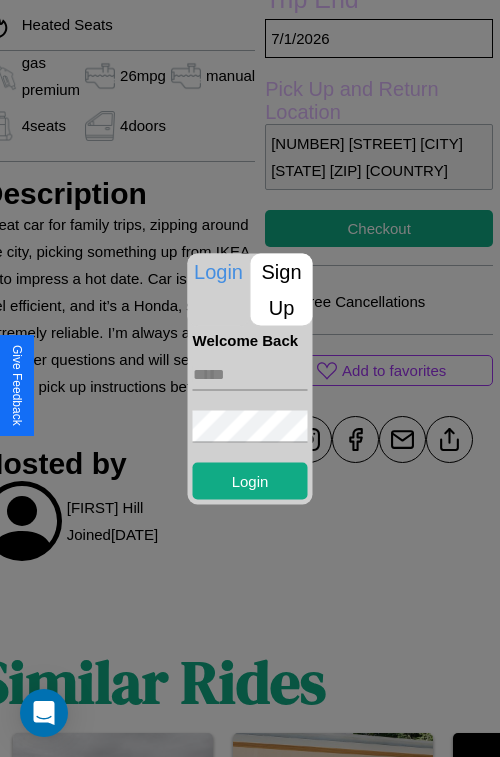click at bounding box center [250, 374] 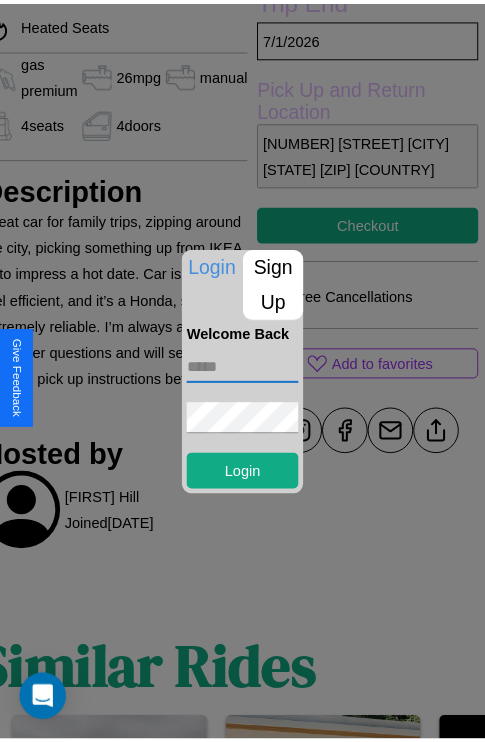 scroll, scrollTop: 702, scrollLeft: 91, axis: both 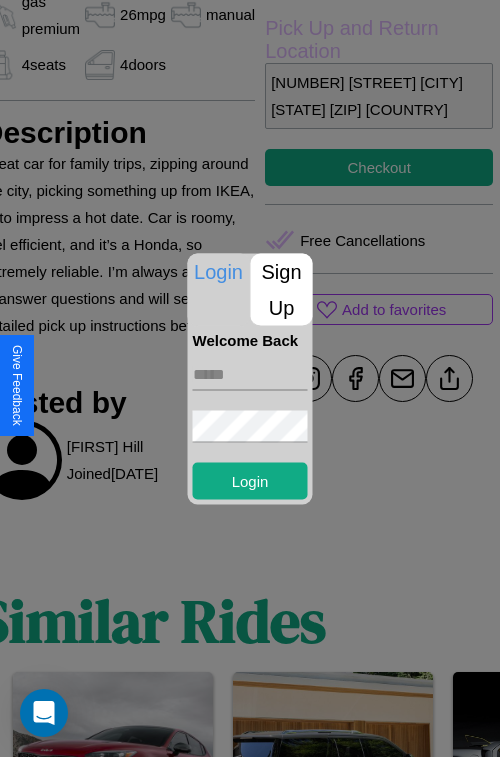 click at bounding box center (250, 378) 